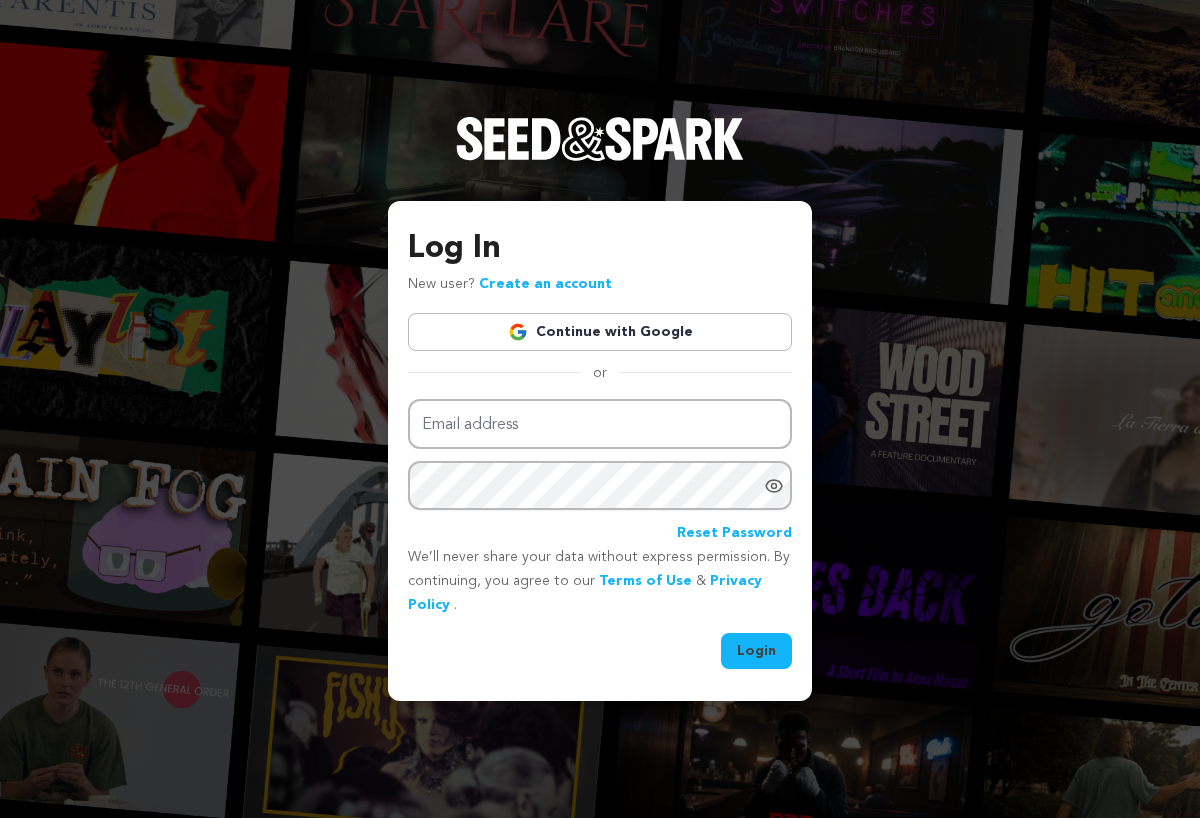 scroll, scrollTop: 0, scrollLeft: 0, axis: both 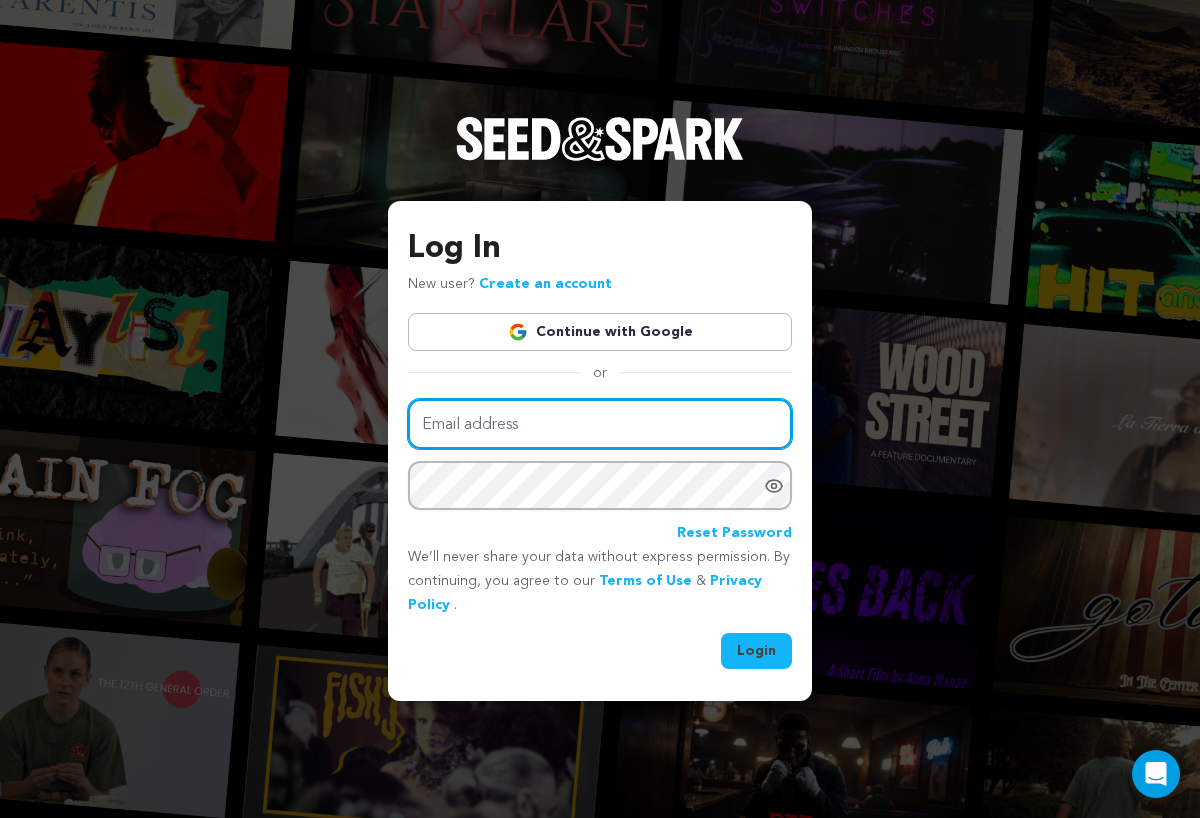 type on "[USERNAME]@example.com" 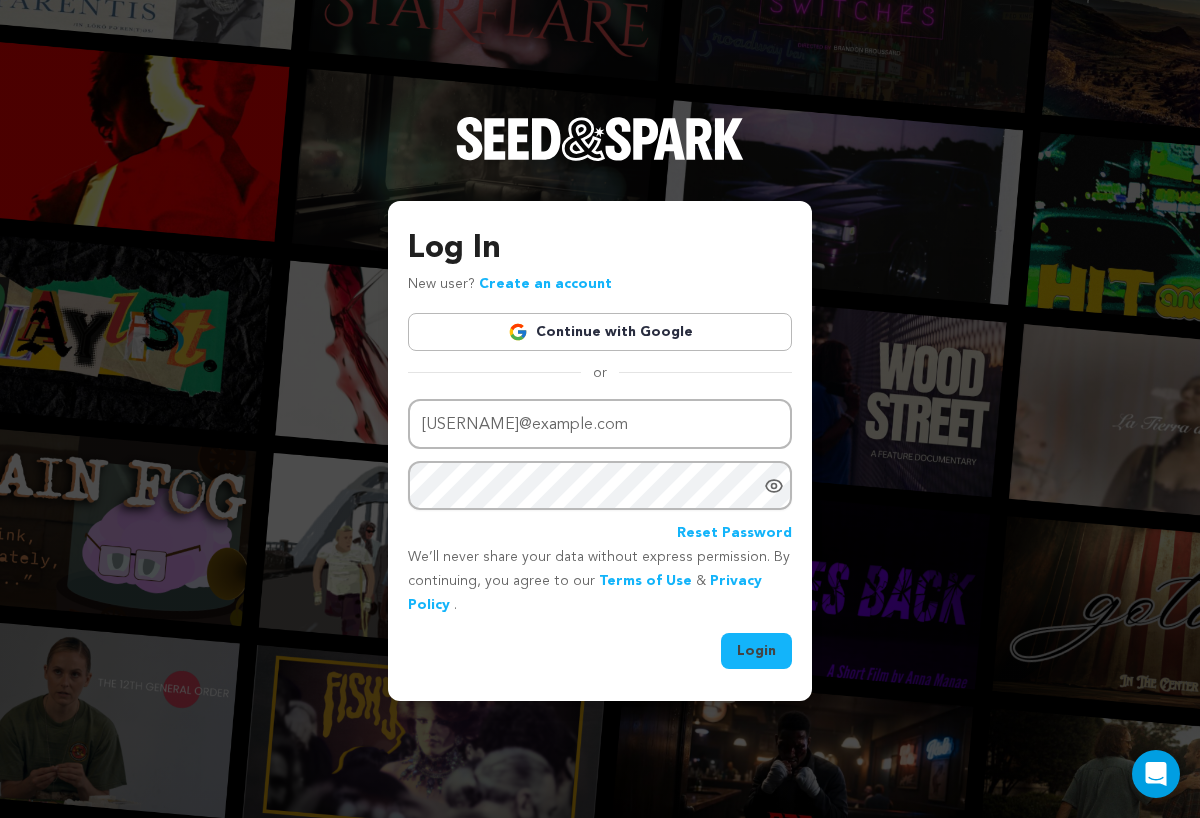 click on "Login" at bounding box center [756, 651] 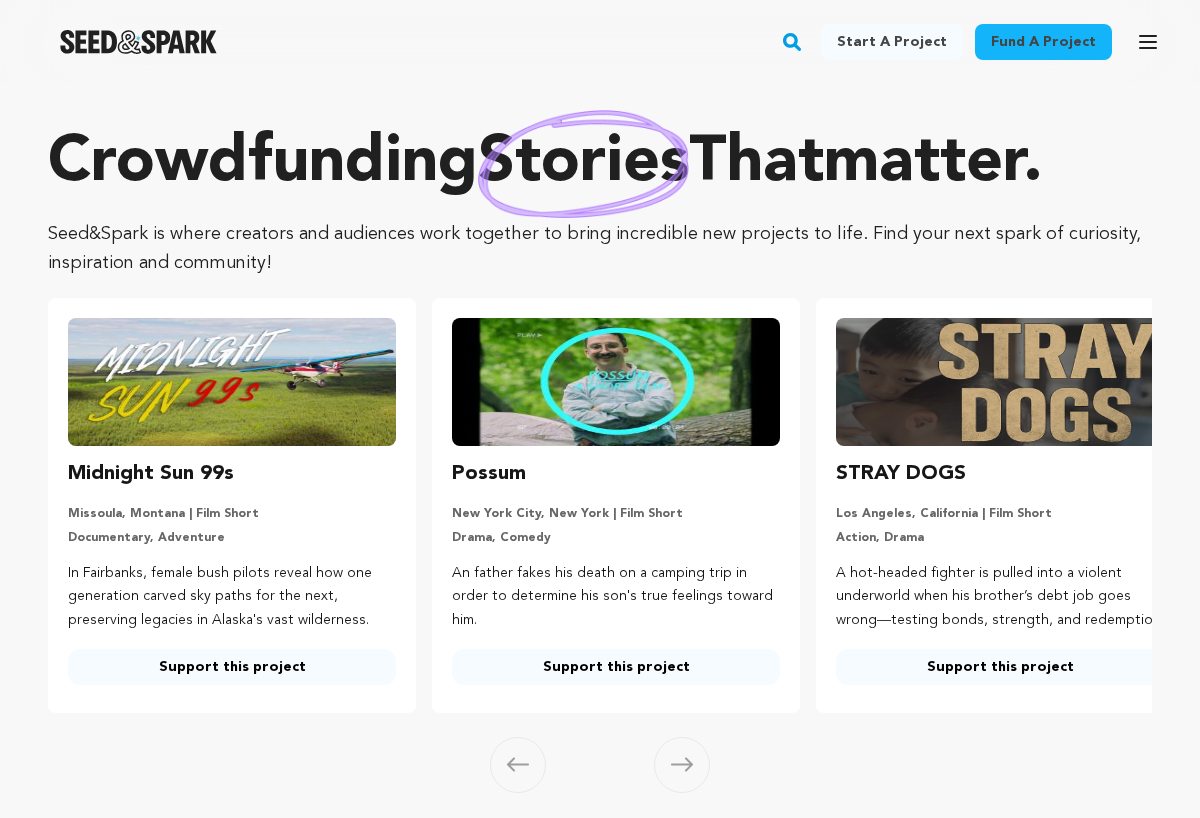 scroll, scrollTop: 0, scrollLeft: 0, axis: both 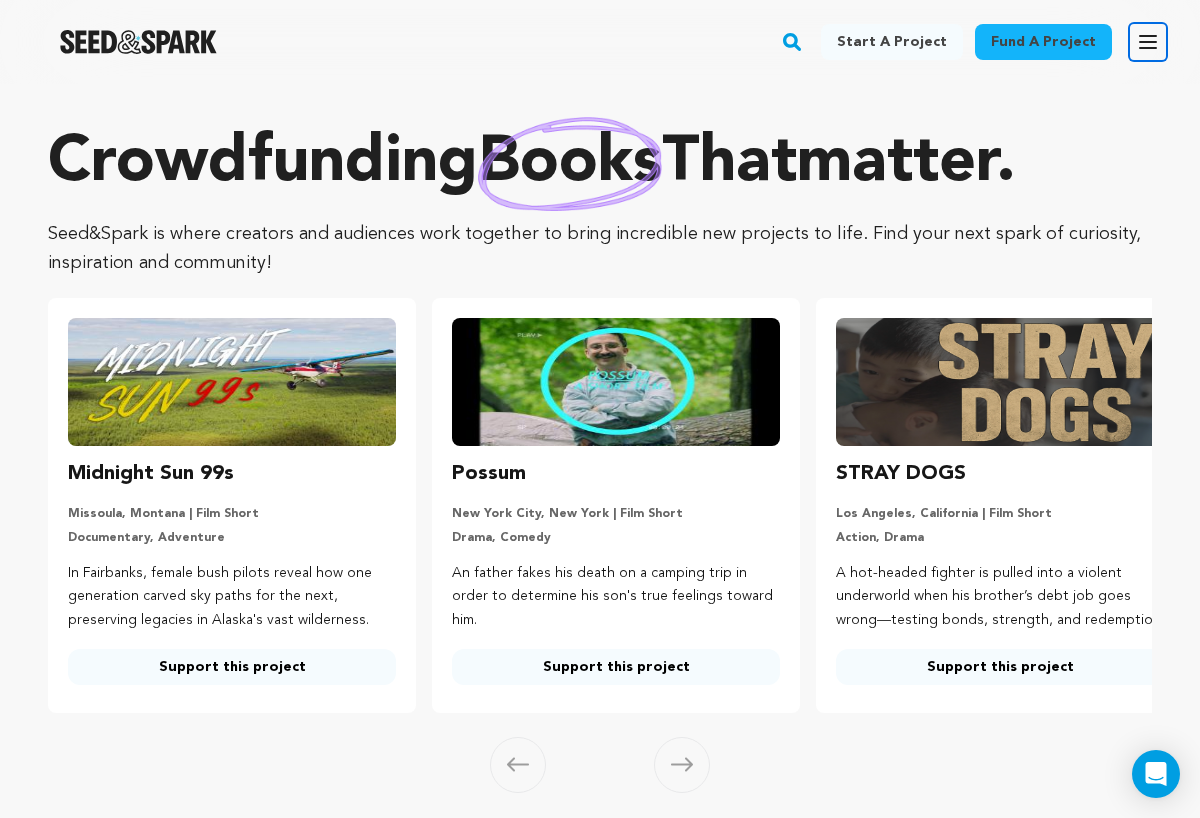 click 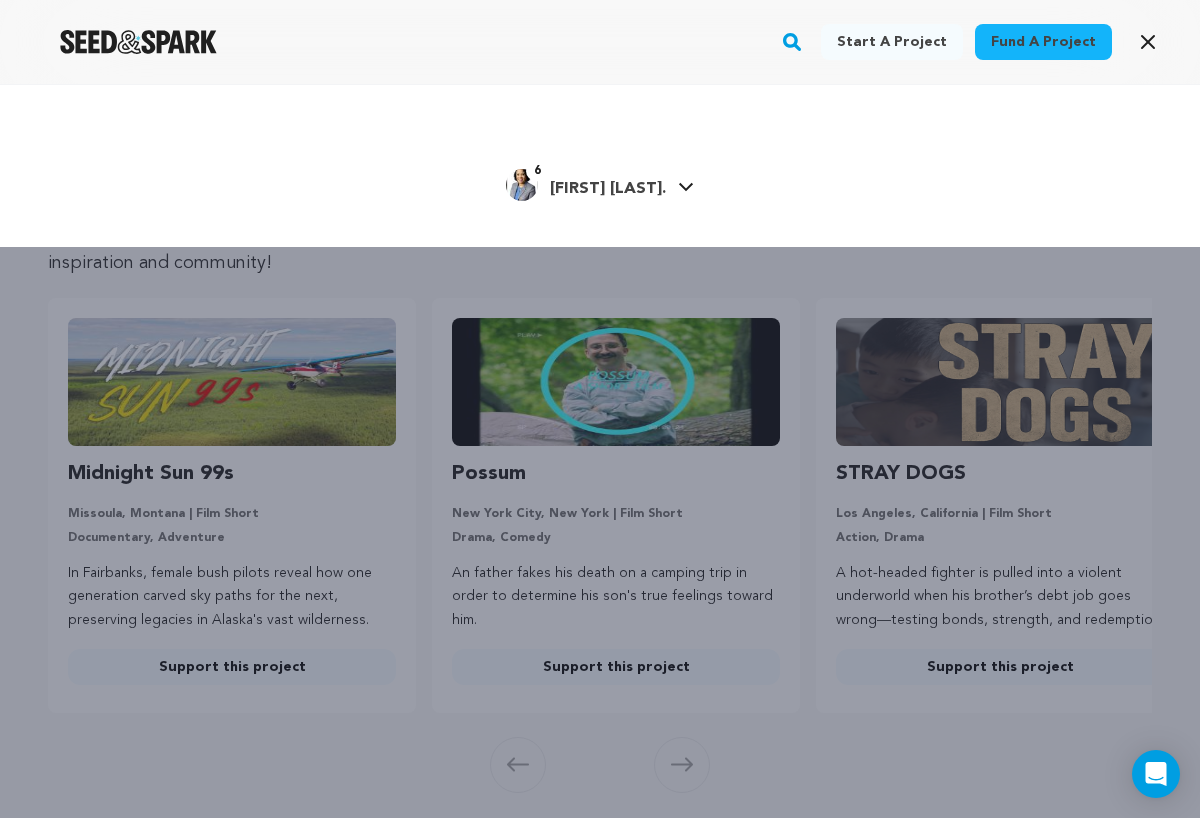 click on "[FIRST] [LAST]" at bounding box center (608, 189) 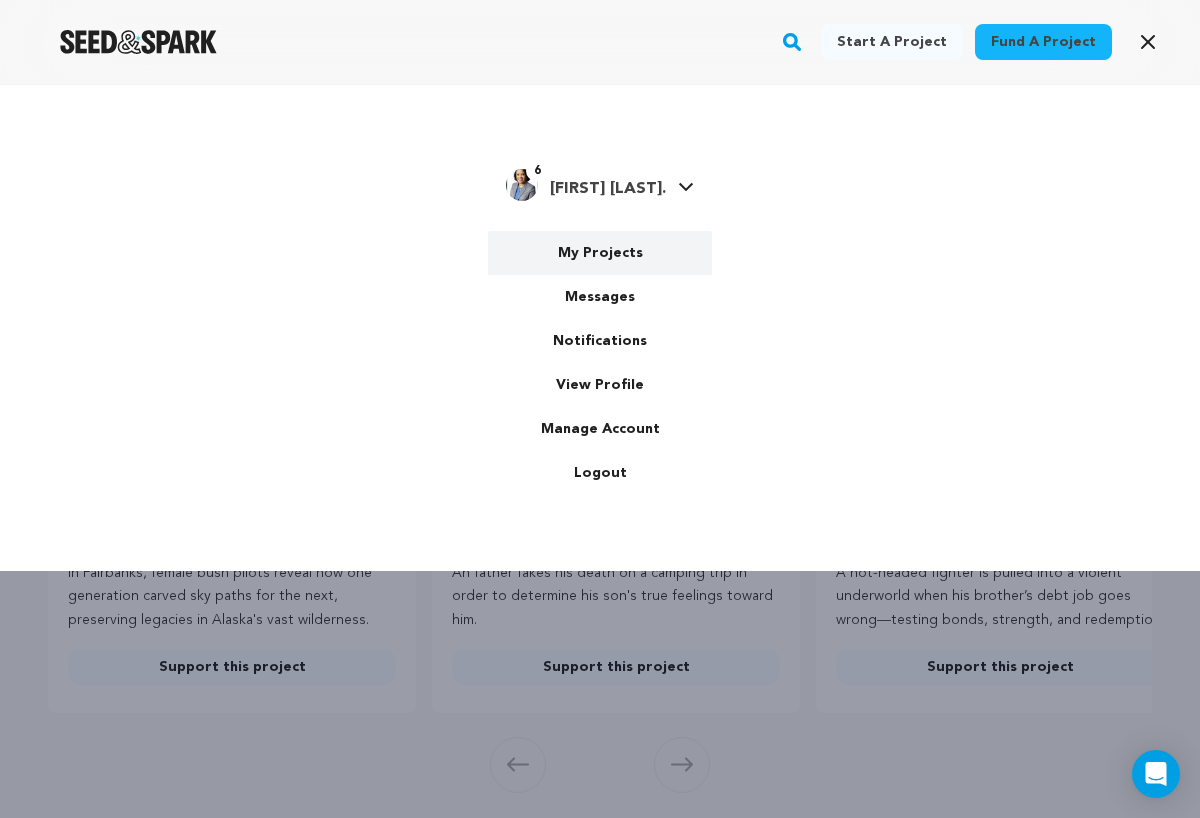 click on "My Projects" at bounding box center (600, 253) 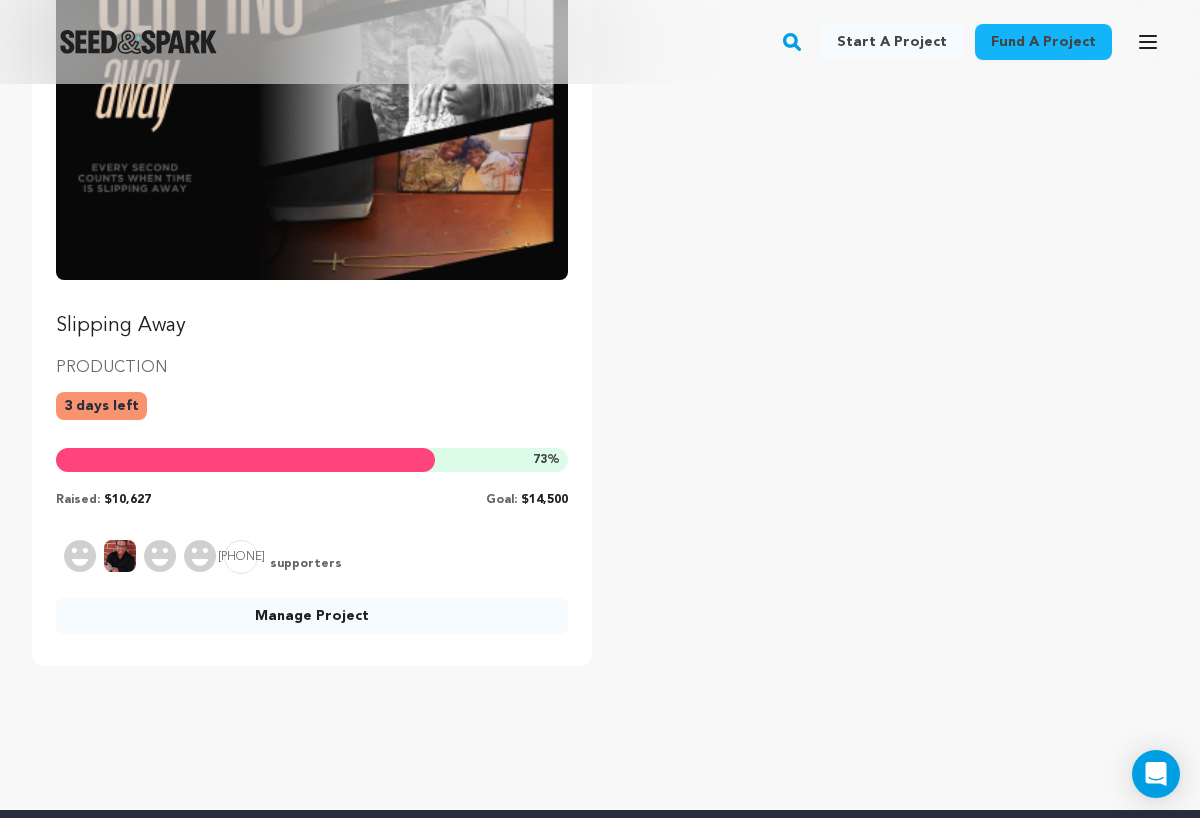 scroll, scrollTop: 326, scrollLeft: 0, axis: vertical 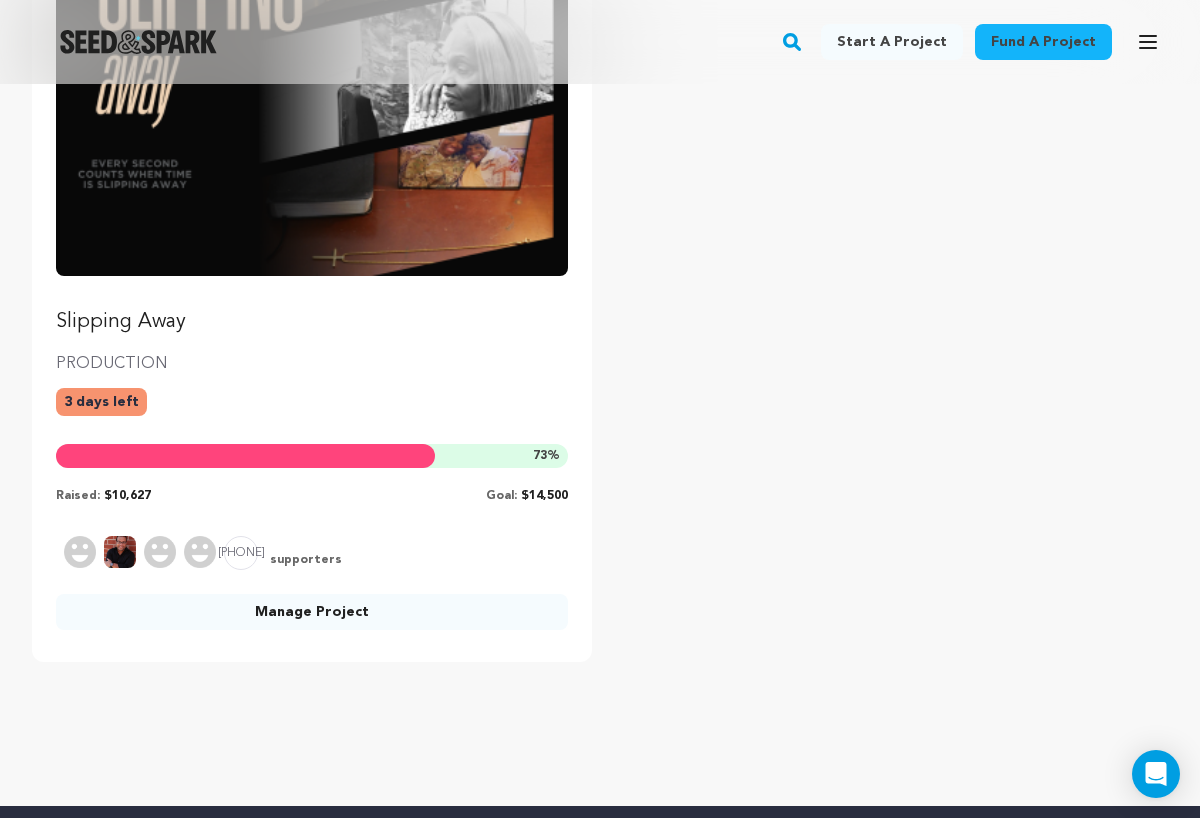 click on "Manage Project" at bounding box center [312, 612] 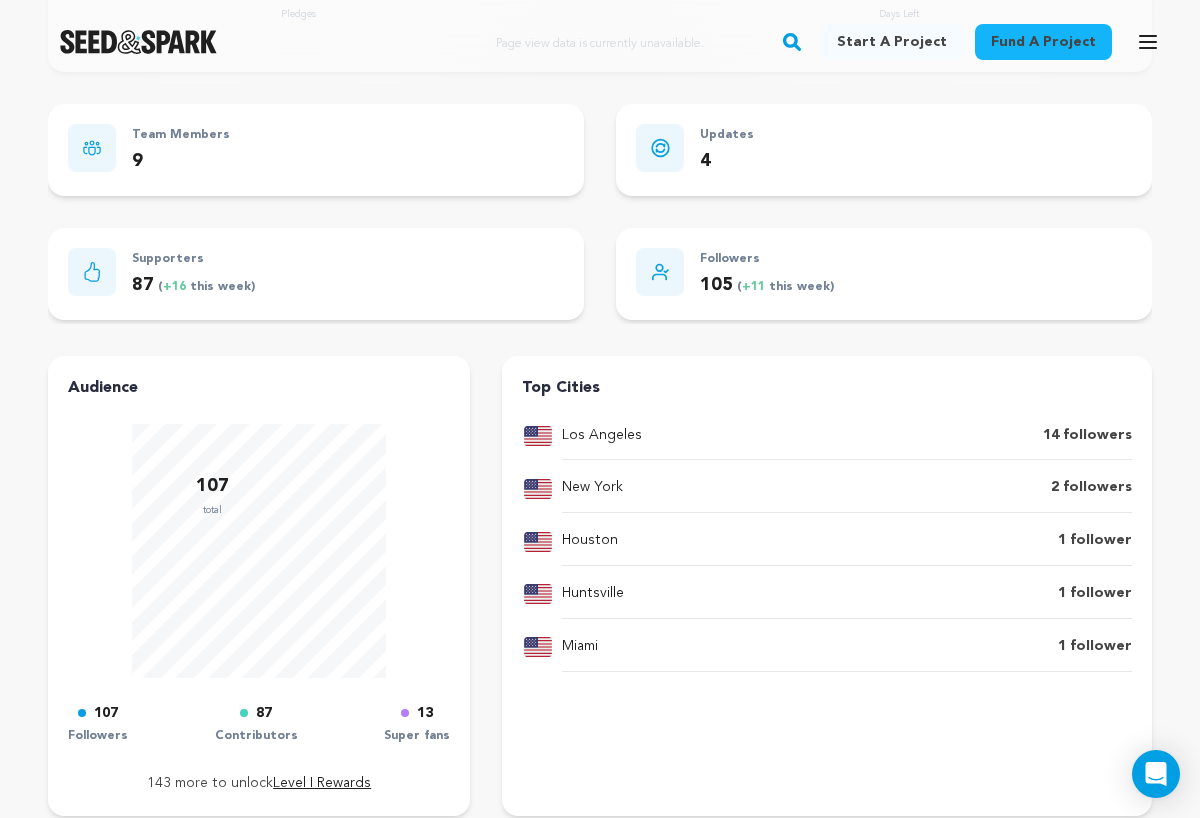 scroll, scrollTop: 1369, scrollLeft: 0, axis: vertical 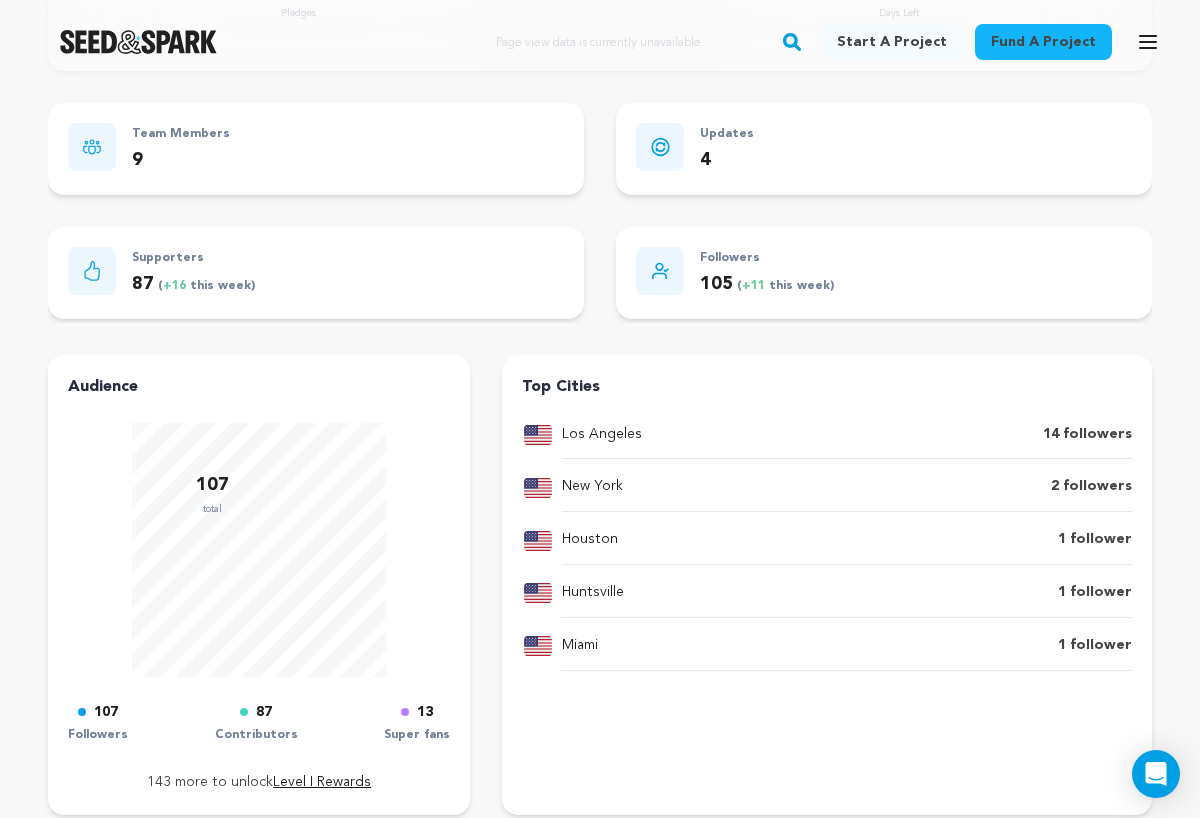 click on "New York
2 followers" at bounding box center [847, 493] 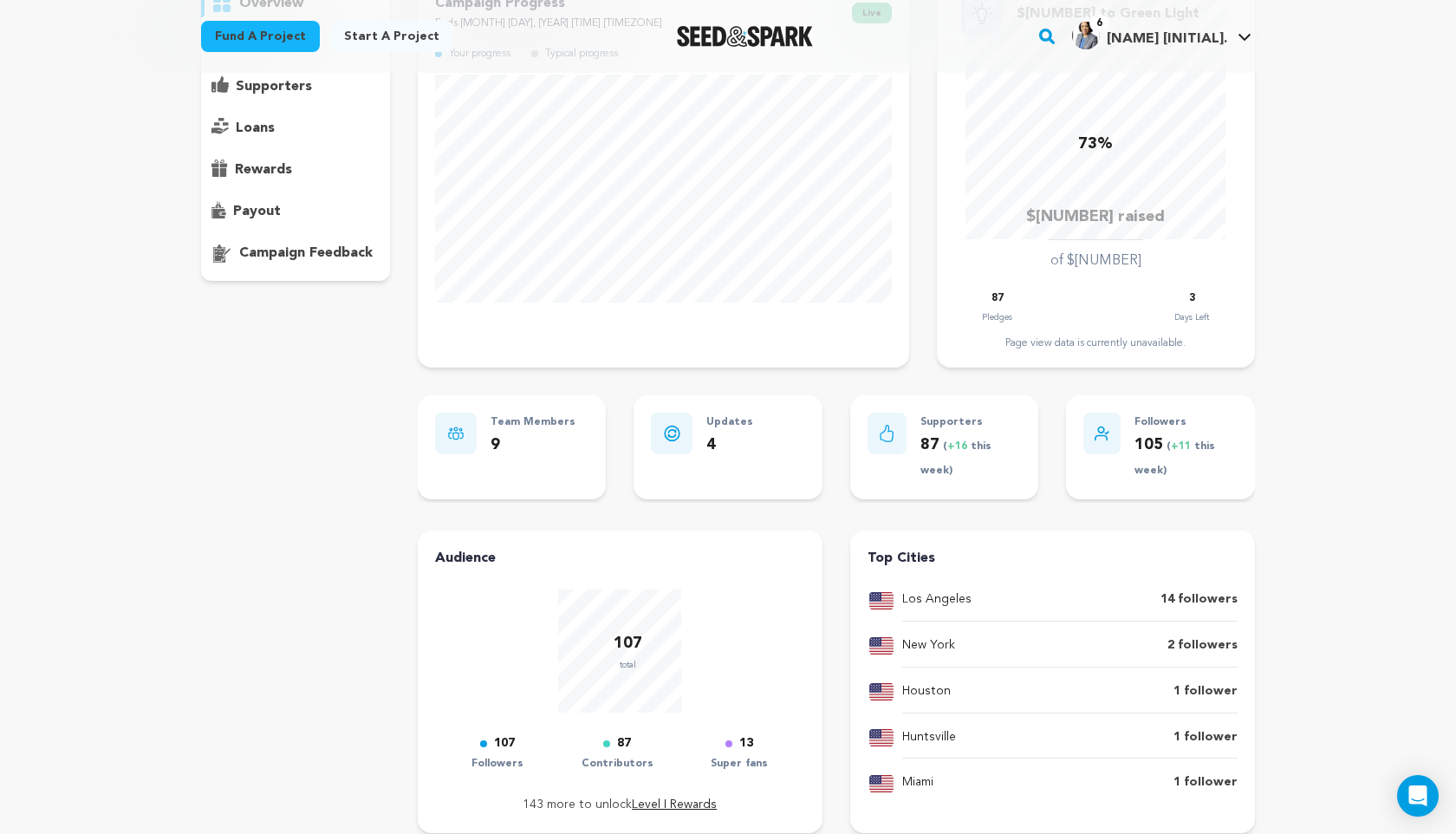 scroll, scrollTop: 203, scrollLeft: 0, axis: vertical 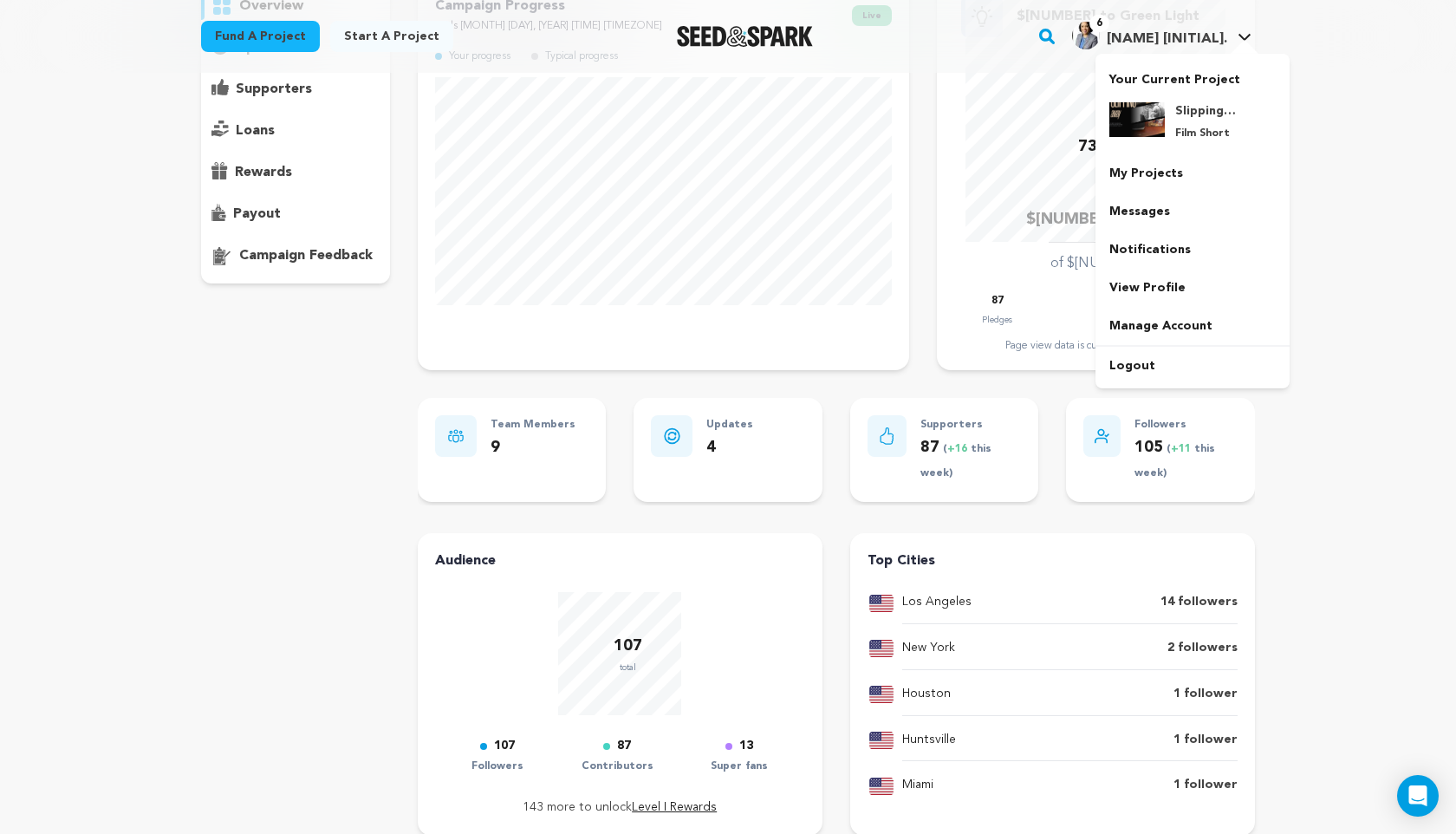 click on "6" at bounding box center [1099, 23] 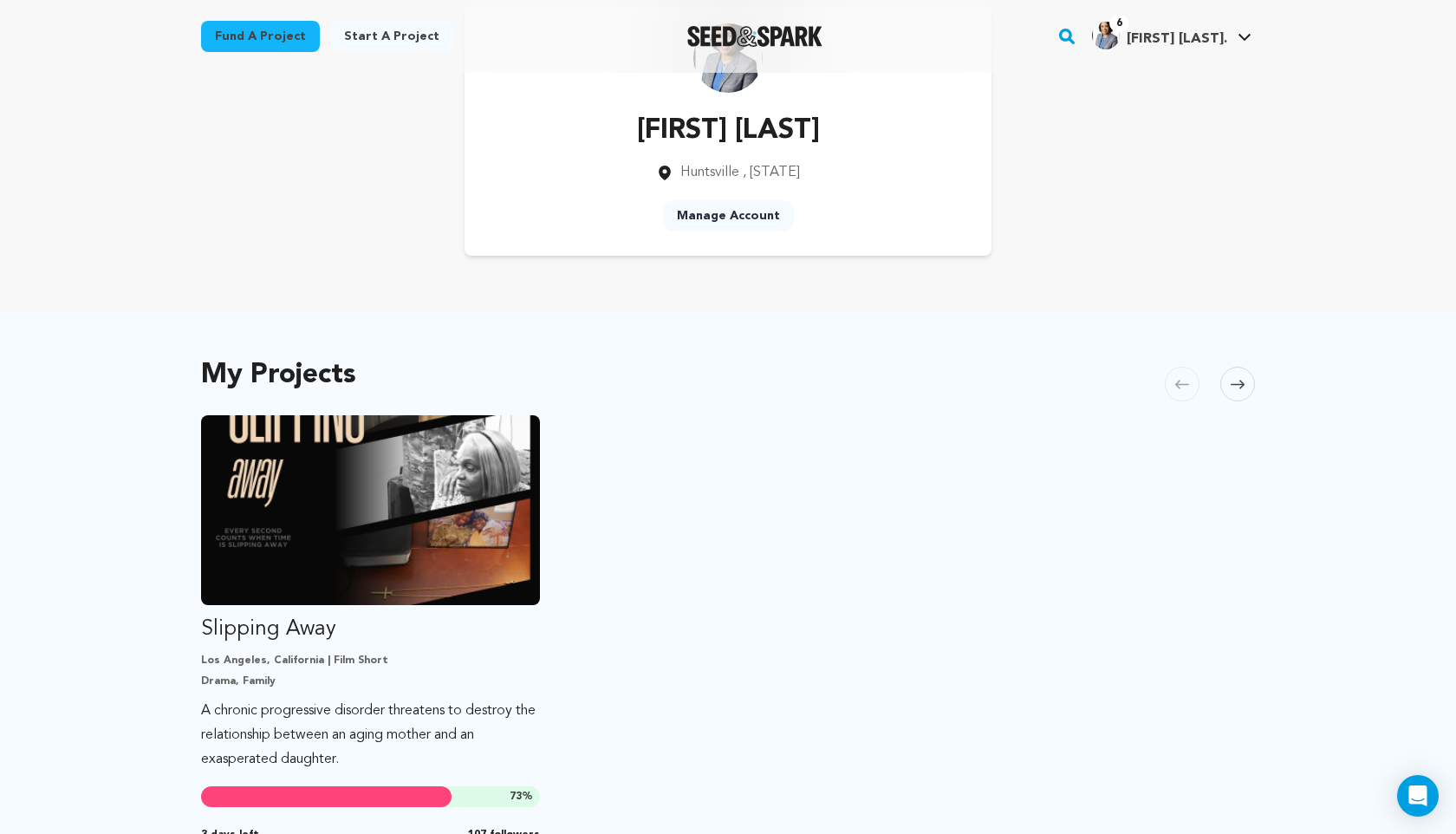 scroll, scrollTop: 0, scrollLeft: 0, axis: both 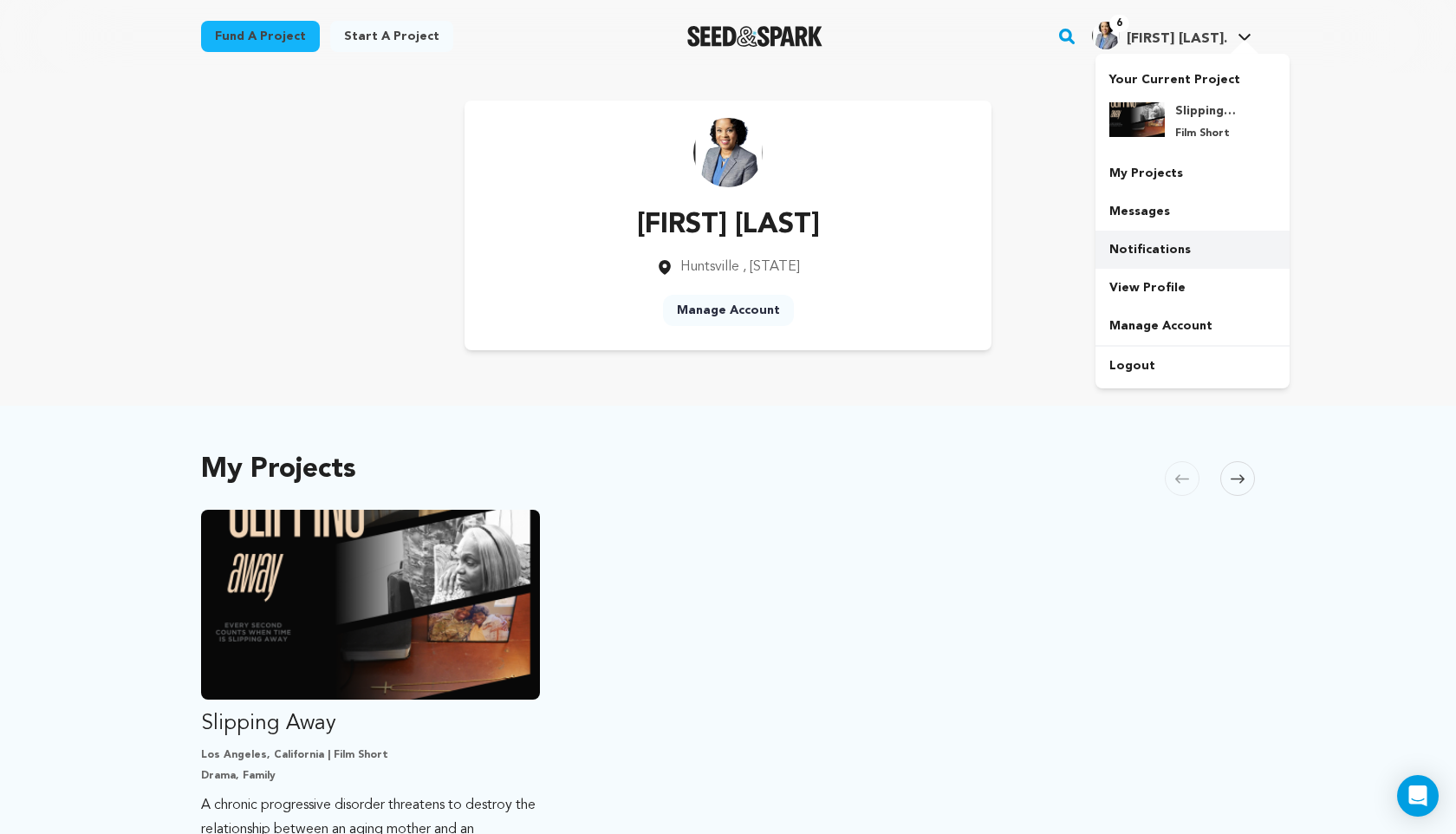 click on "Notifications" at bounding box center [1193, 250] 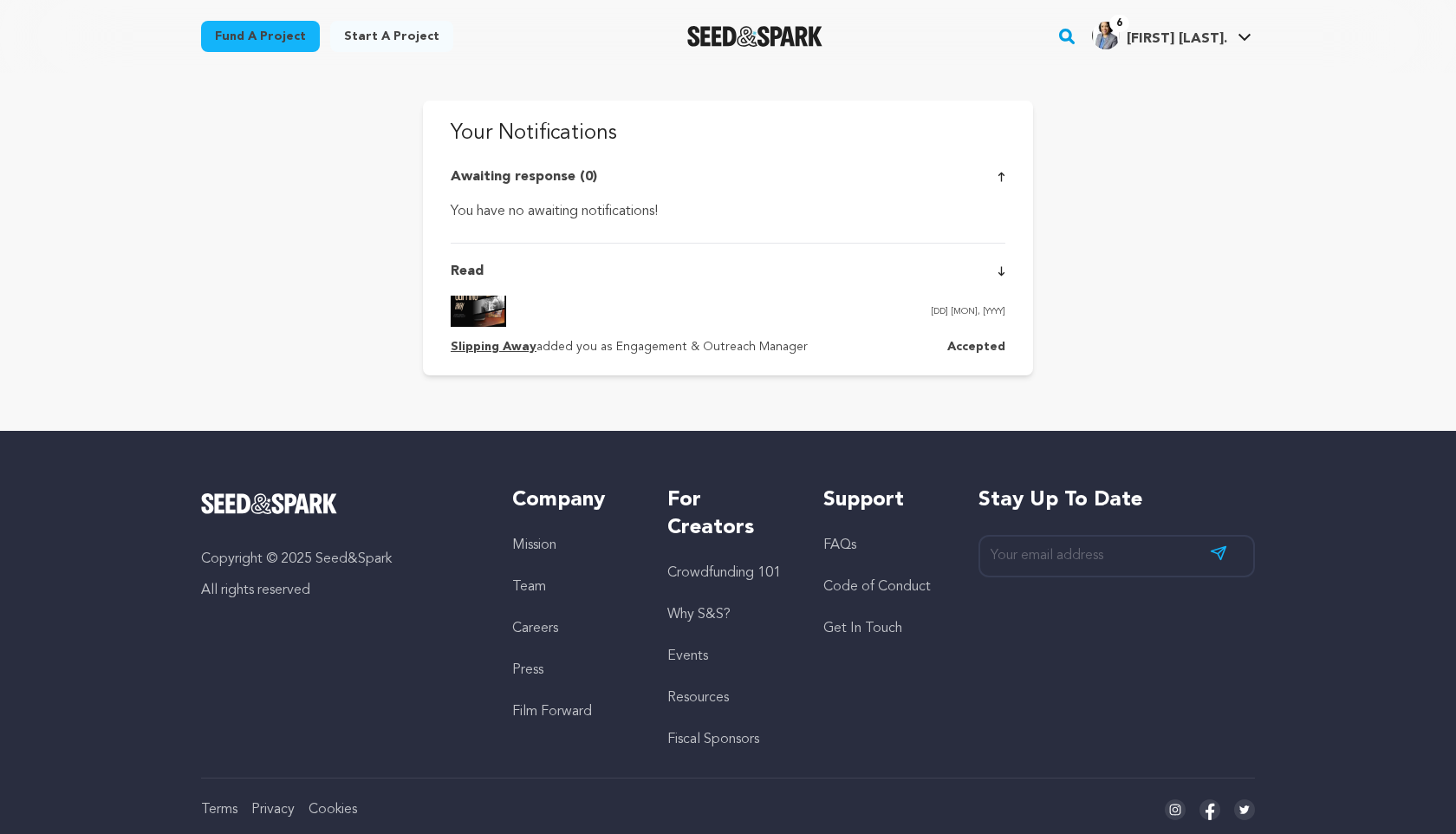 scroll, scrollTop: 0, scrollLeft: 0, axis: both 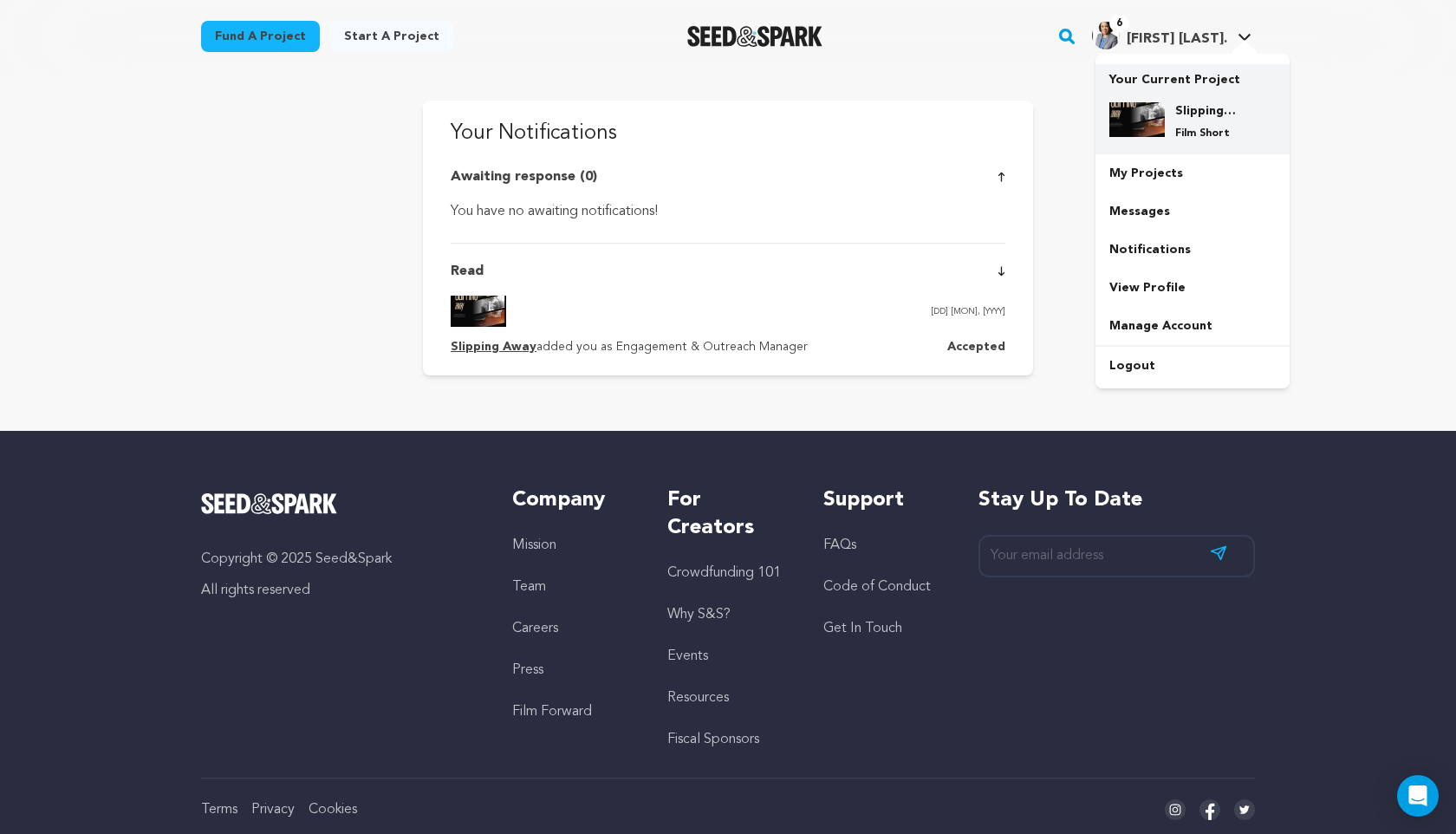 click on "Slipping Away
Film Short" at bounding box center (1206, 121) 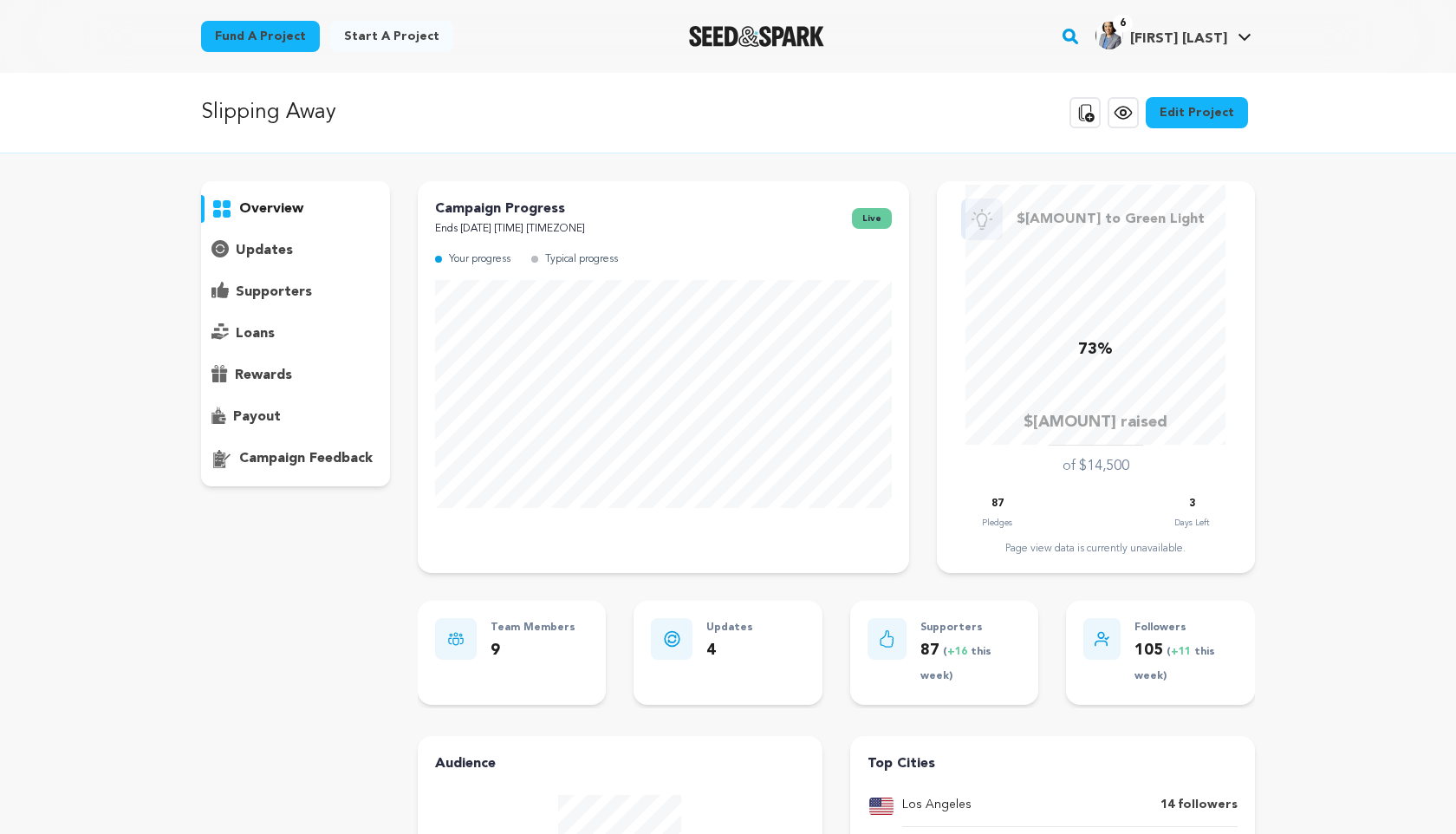 scroll, scrollTop: 0, scrollLeft: 0, axis: both 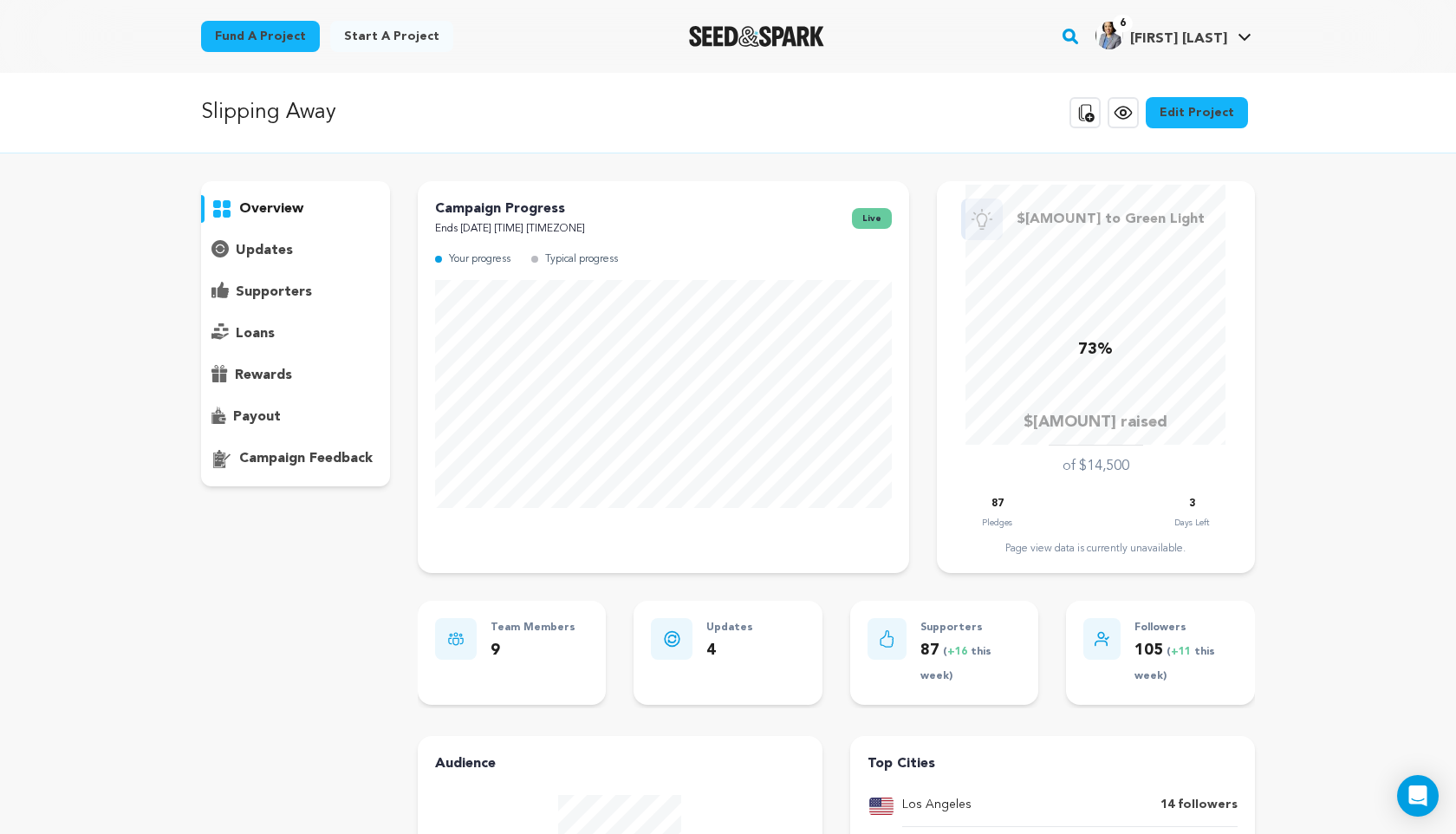 click on "supporters" at bounding box center [274, 292] 